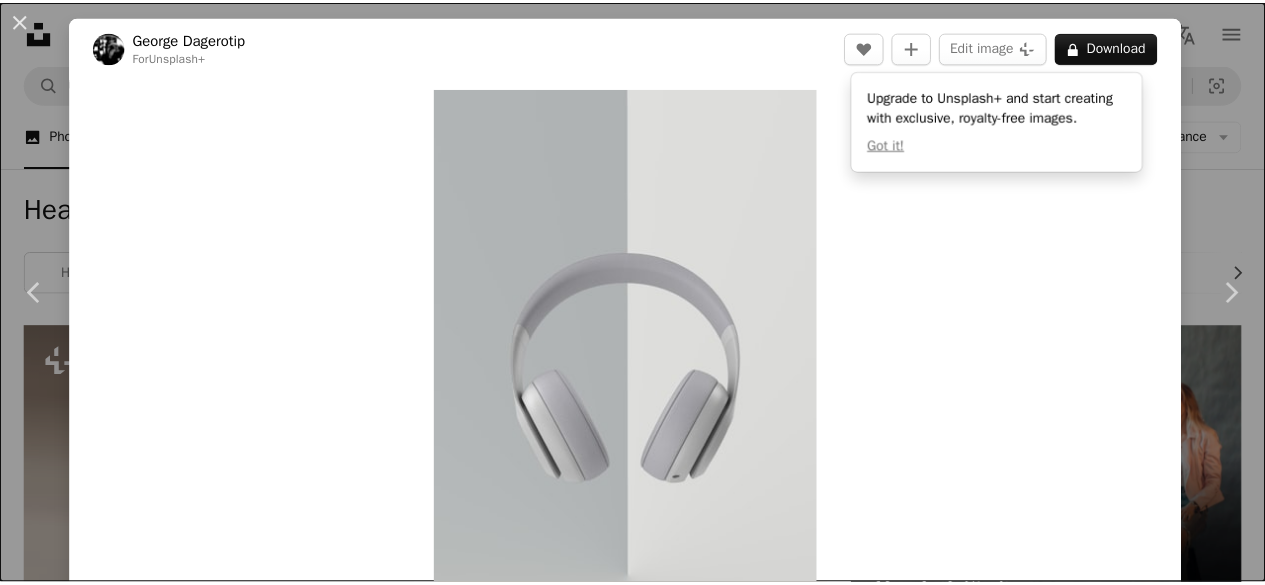 scroll, scrollTop: 1283, scrollLeft: 0, axis: vertical 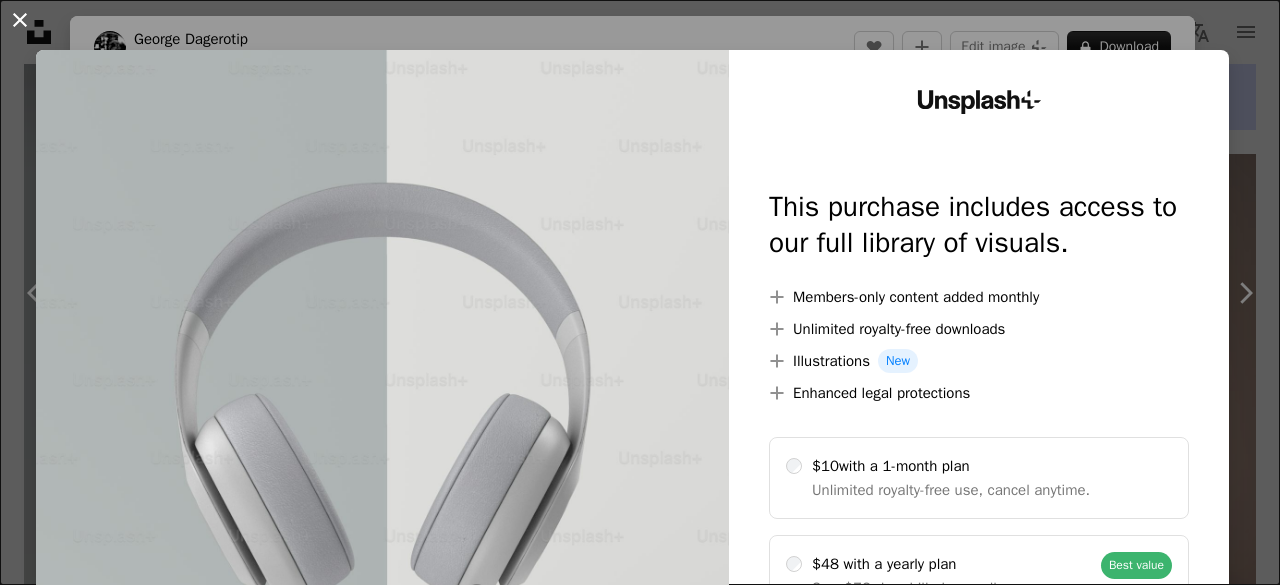click on "An X shape" at bounding box center (20, 20) 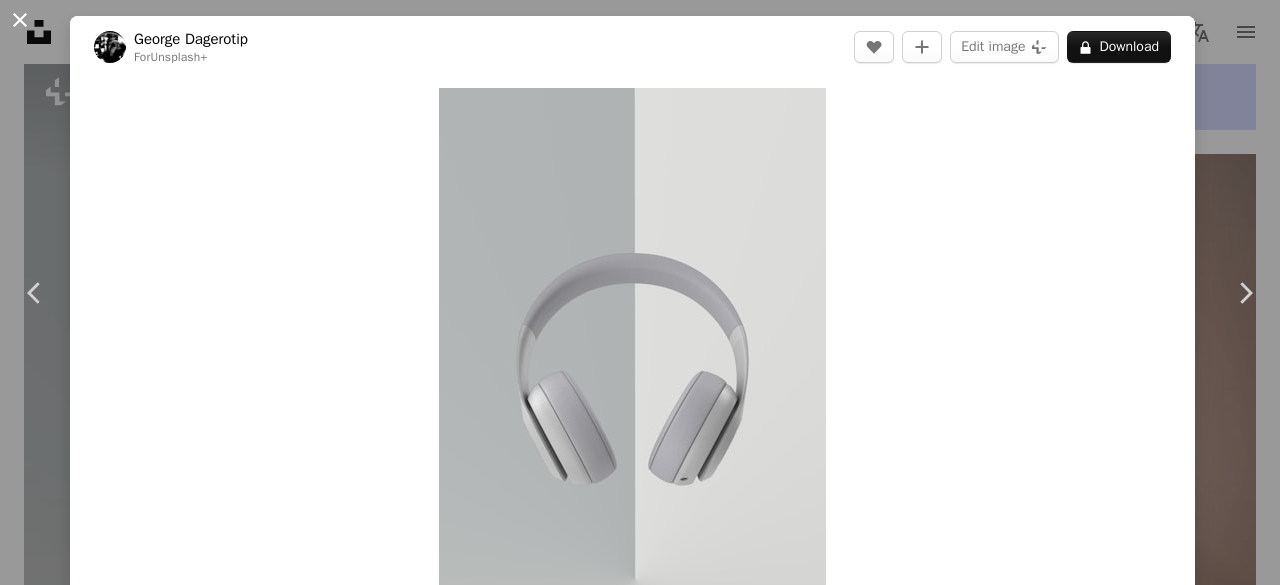 click on "An X shape" at bounding box center [20, 20] 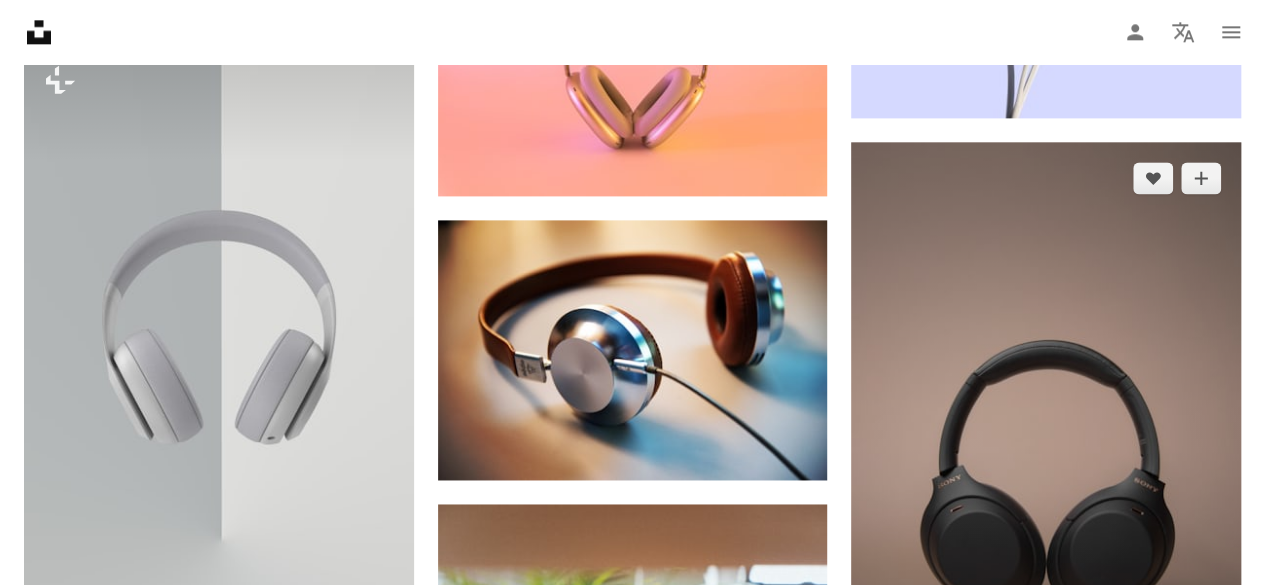 click at bounding box center [1046, 434] 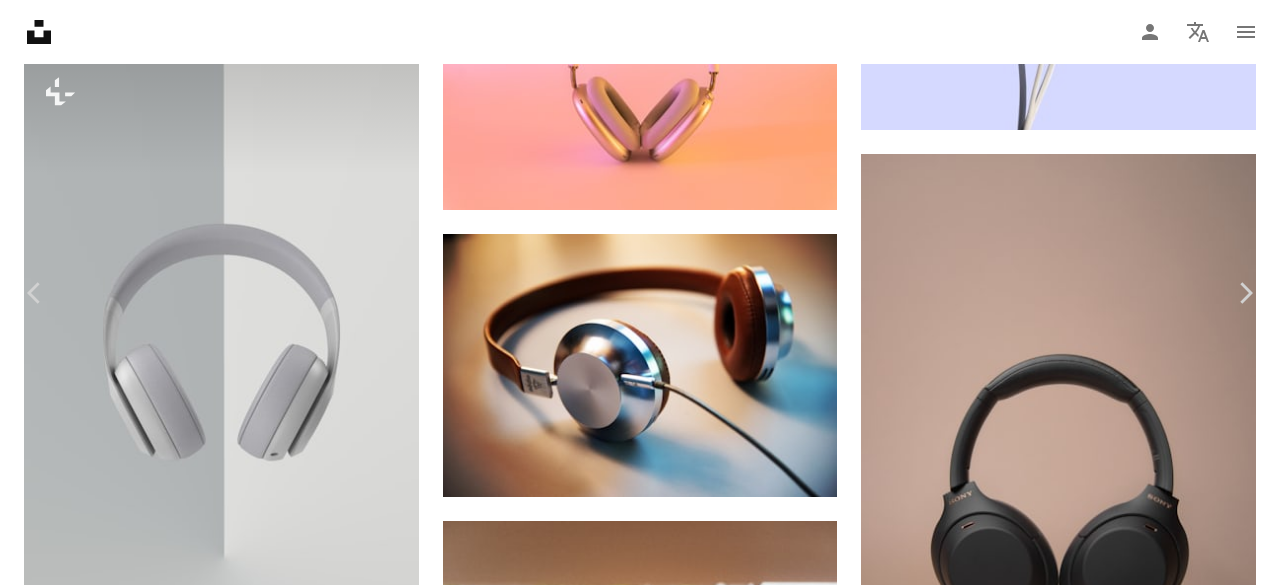 click on "Download free" at bounding box center (1081, 3773) 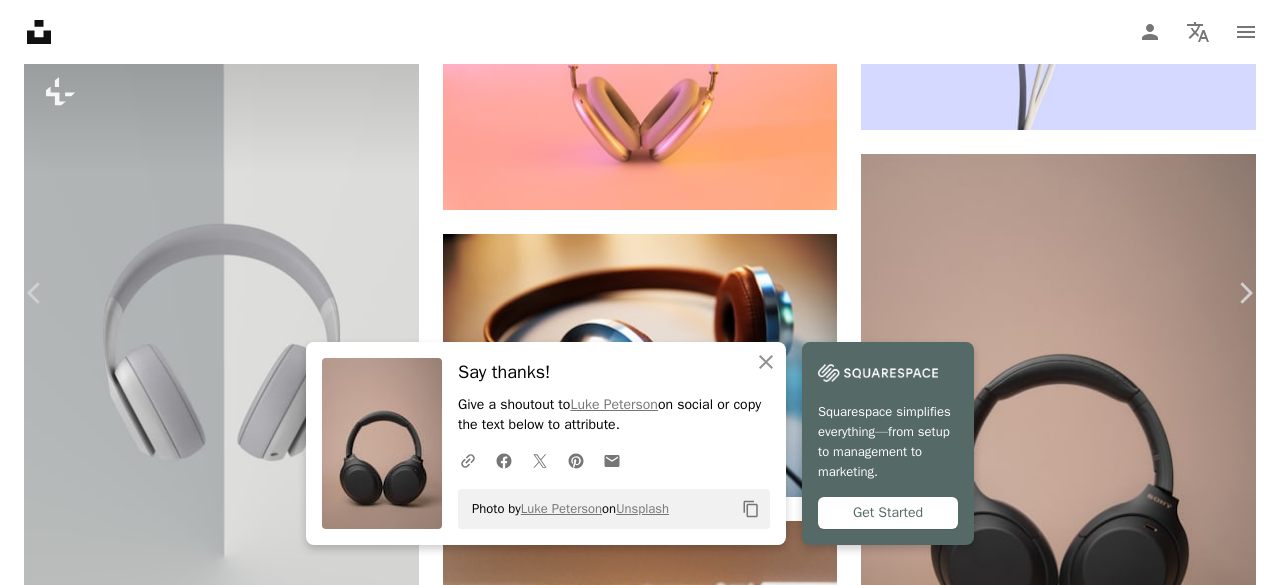 click on "An X shape" at bounding box center (20, 20) 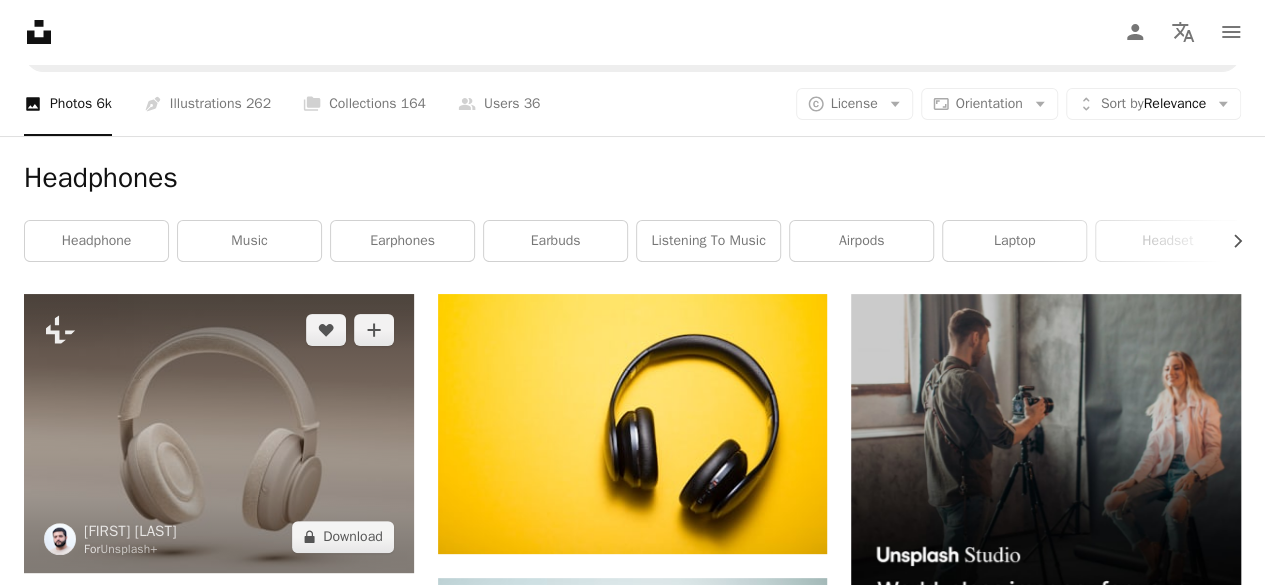 scroll, scrollTop: 0, scrollLeft: 0, axis: both 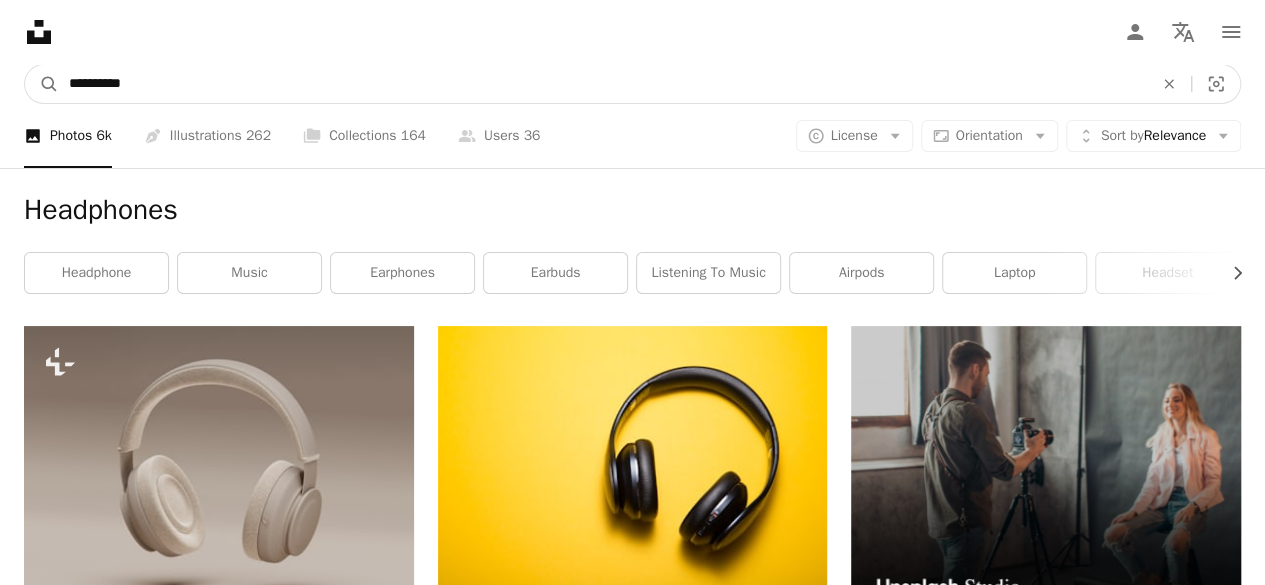 drag, startPoint x: 315, startPoint y: 81, endPoint x: 0, endPoint y: 7, distance: 323.57535 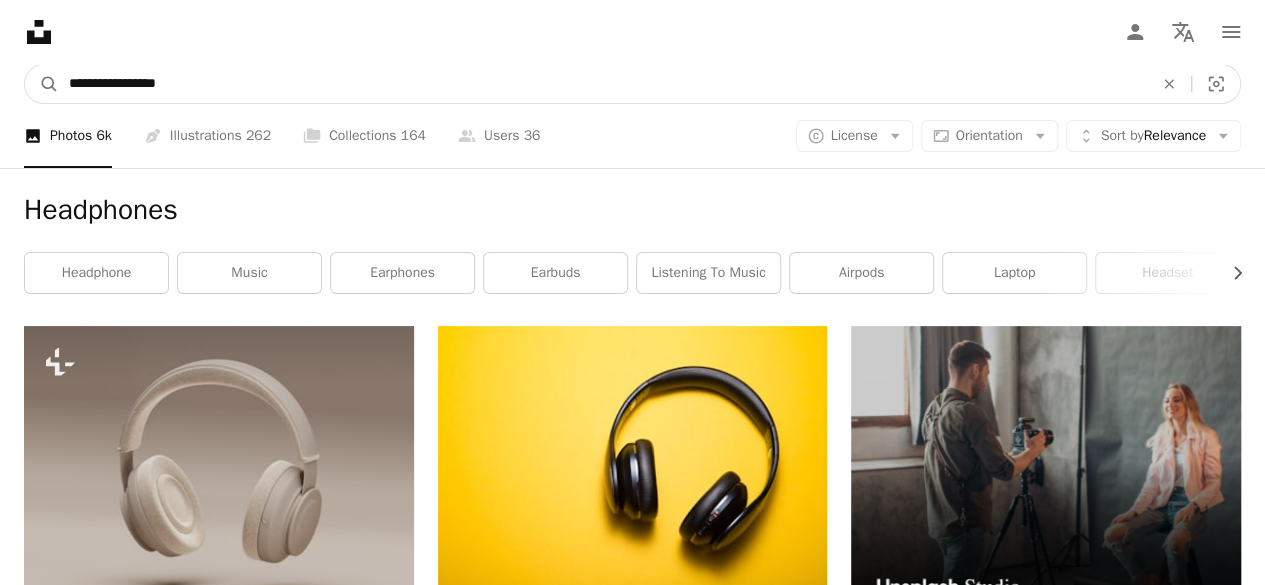 type on "**********" 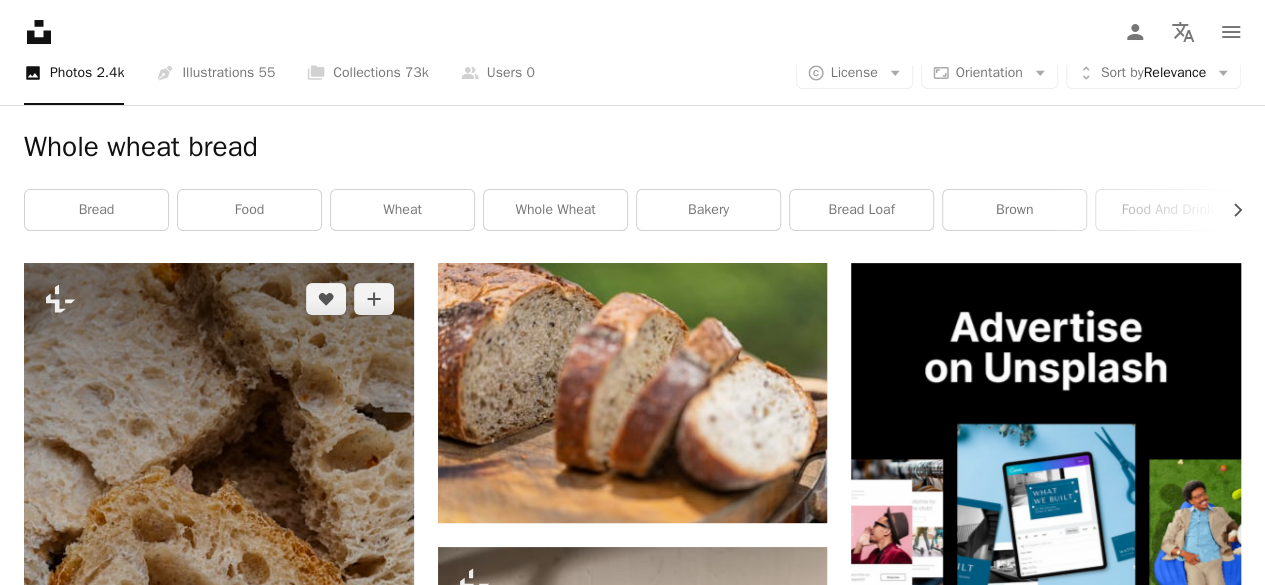 scroll, scrollTop: 0, scrollLeft: 0, axis: both 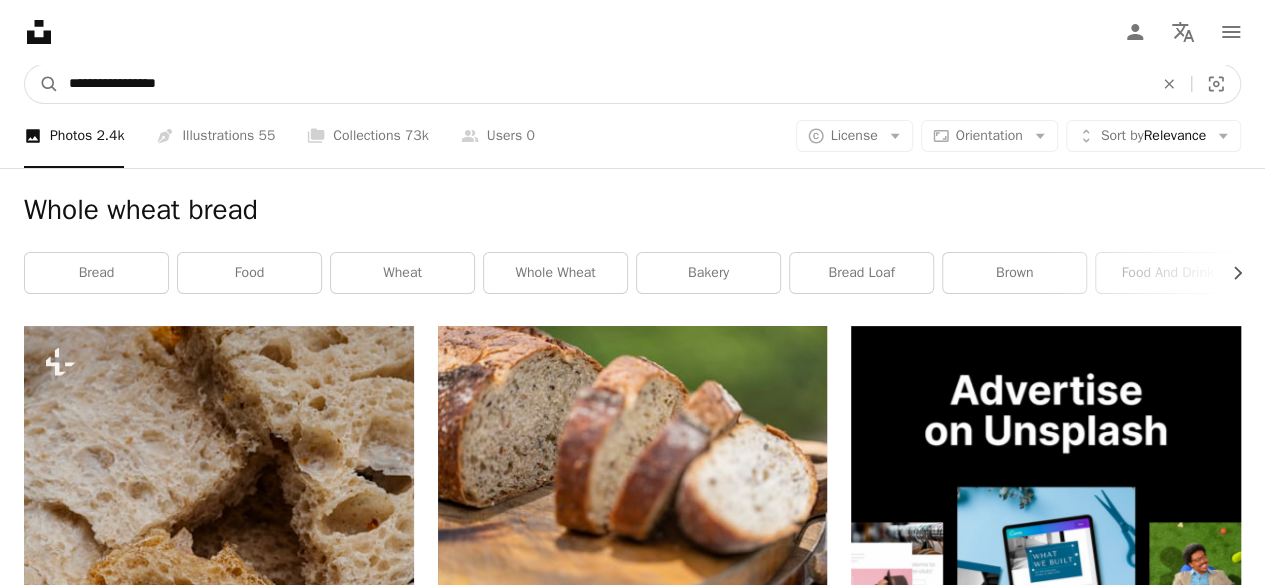 click on "**********" at bounding box center [603, 84] 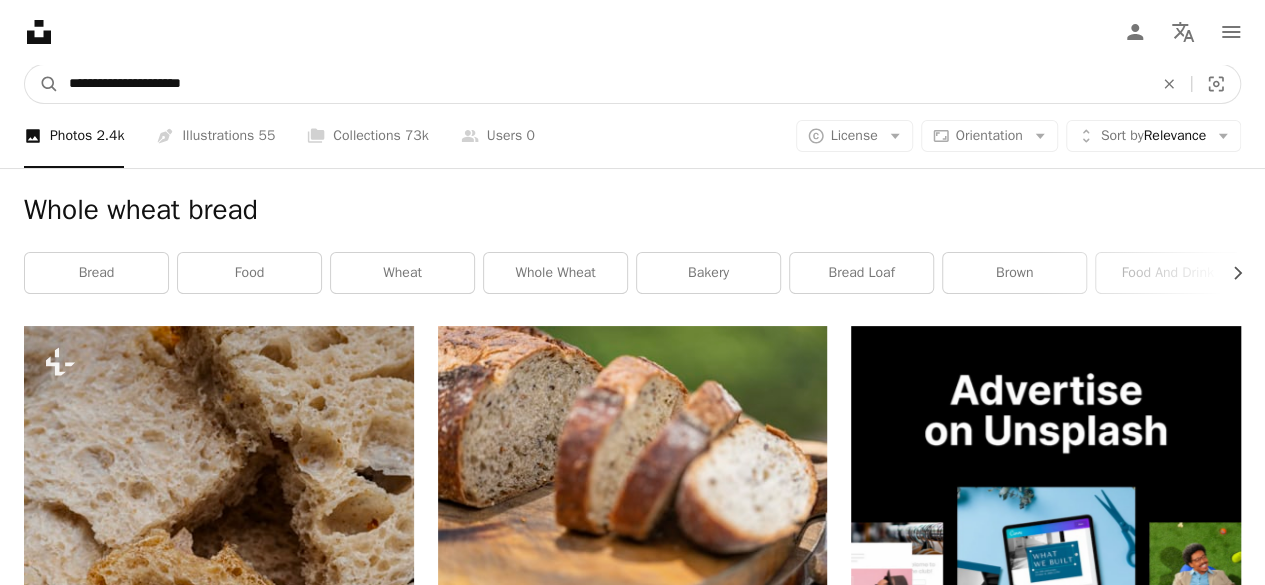 type on "**********" 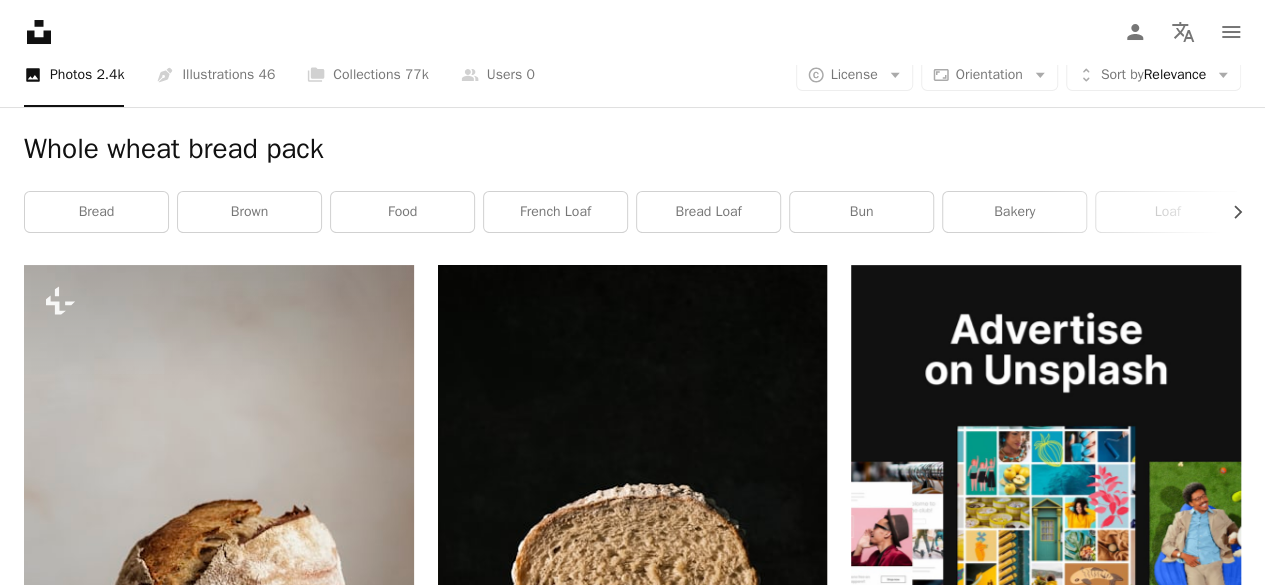 scroll, scrollTop: 0, scrollLeft: 0, axis: both 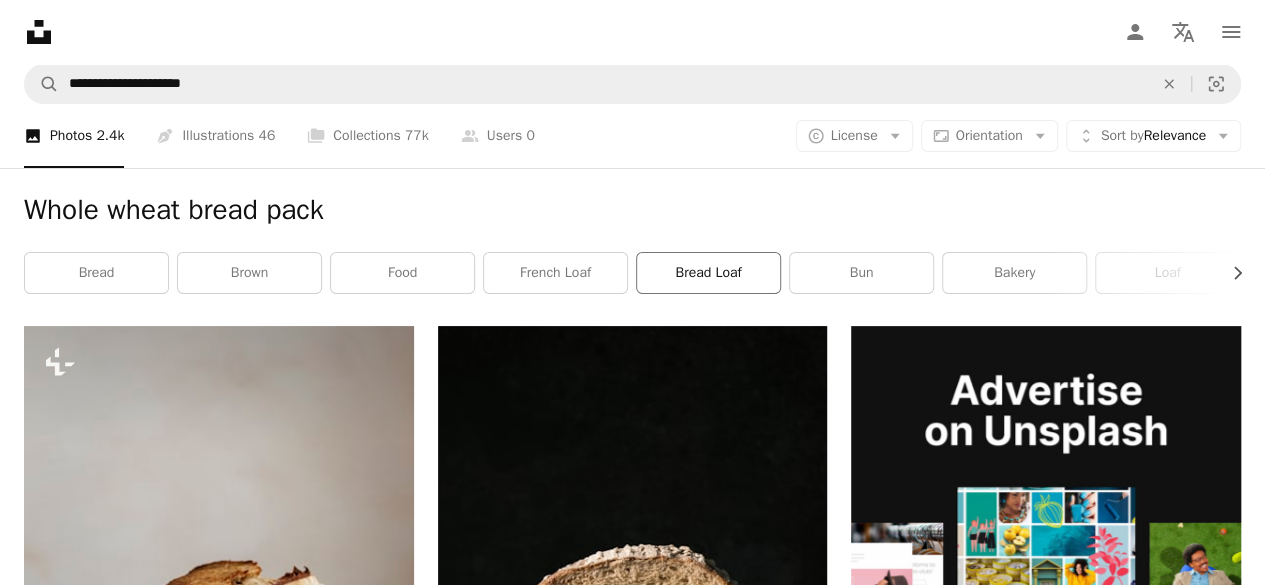 click on "bread loaf" at bounding box center [708, 273] 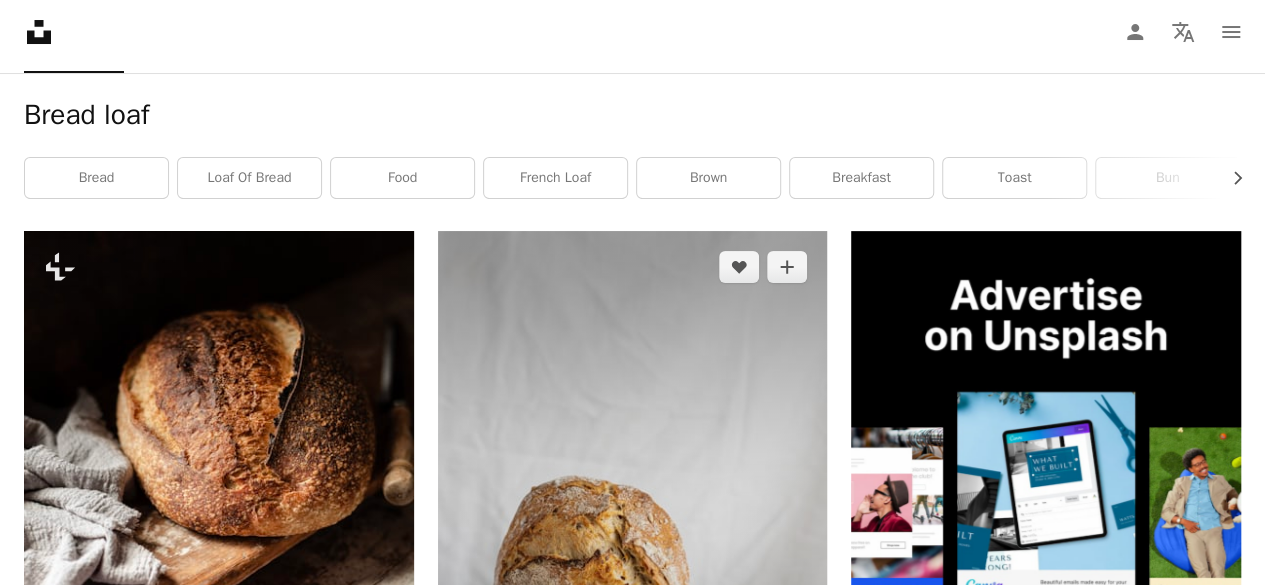scroll, scrollTop: 102, scrollLeft: 0, axis: vertical 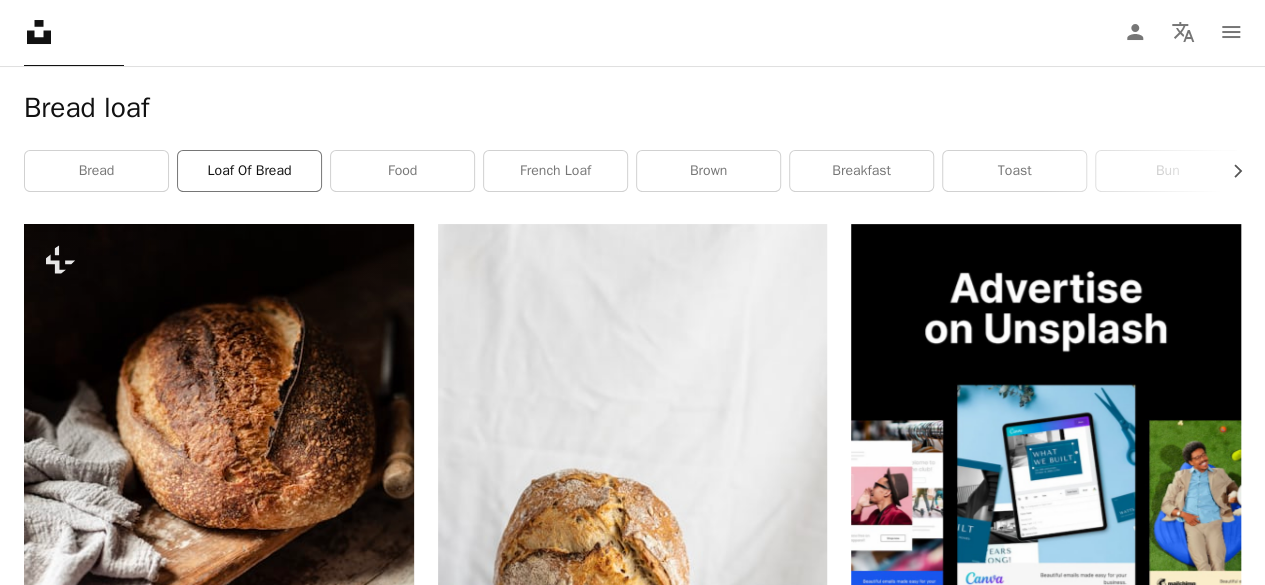 click on "loaf of bread" at bounding box center (249, 171) 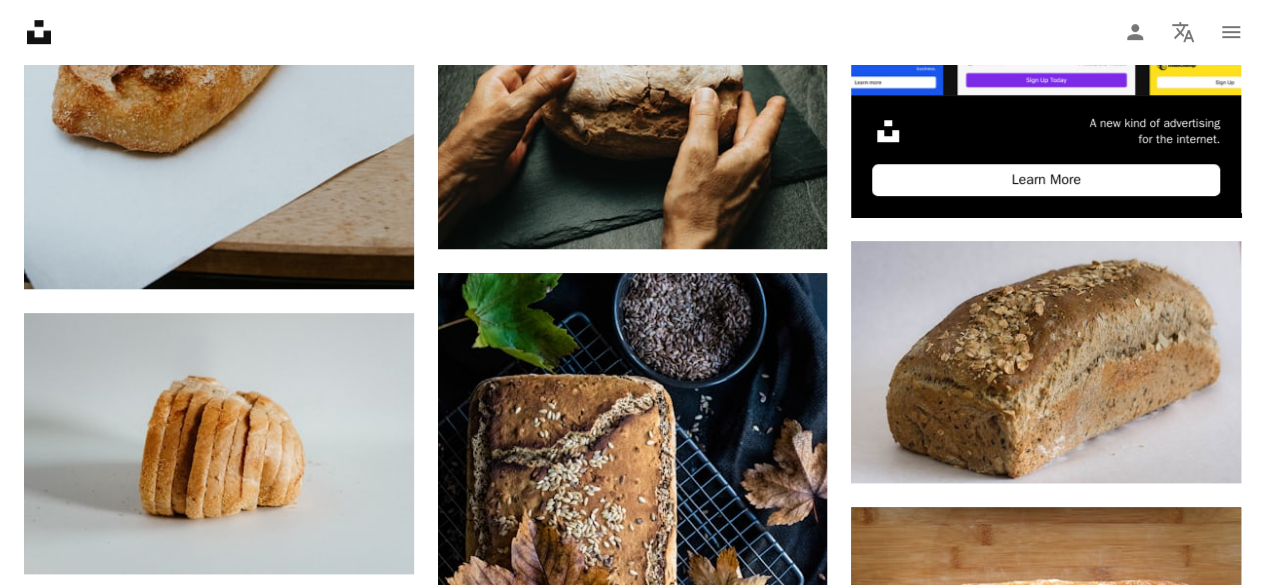 scroll, scrollTop: 0, scrollLeft: 0, axis: both 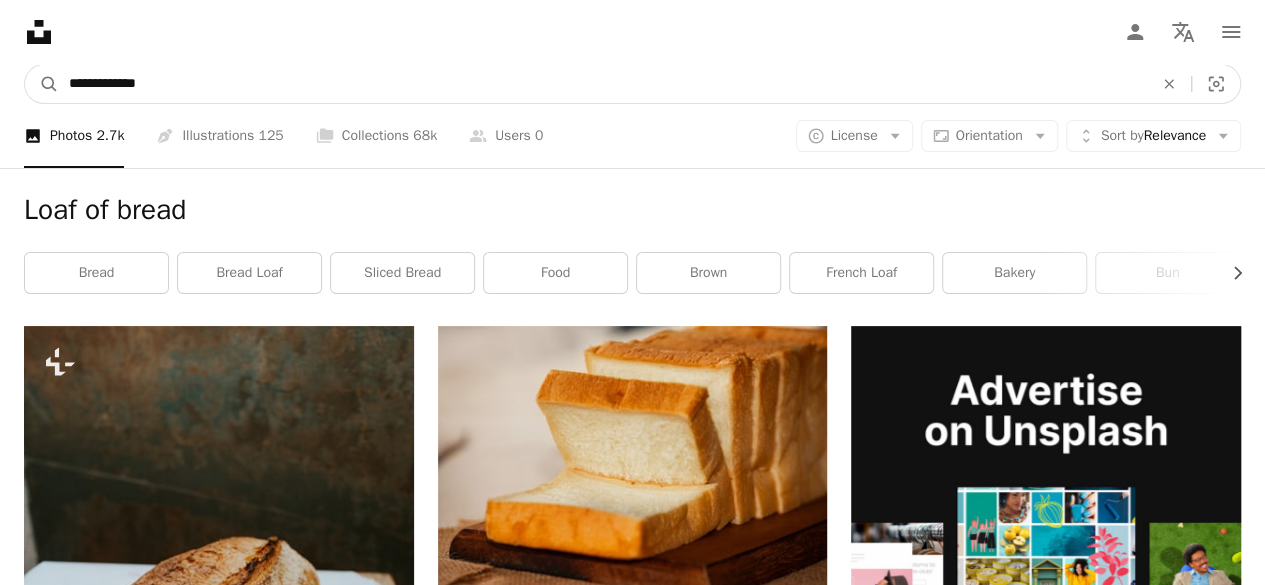 drag, startPoint x: 266, startPoint y: 77, endPoint x: 0, endPoint y: 113, distance: 268.42505 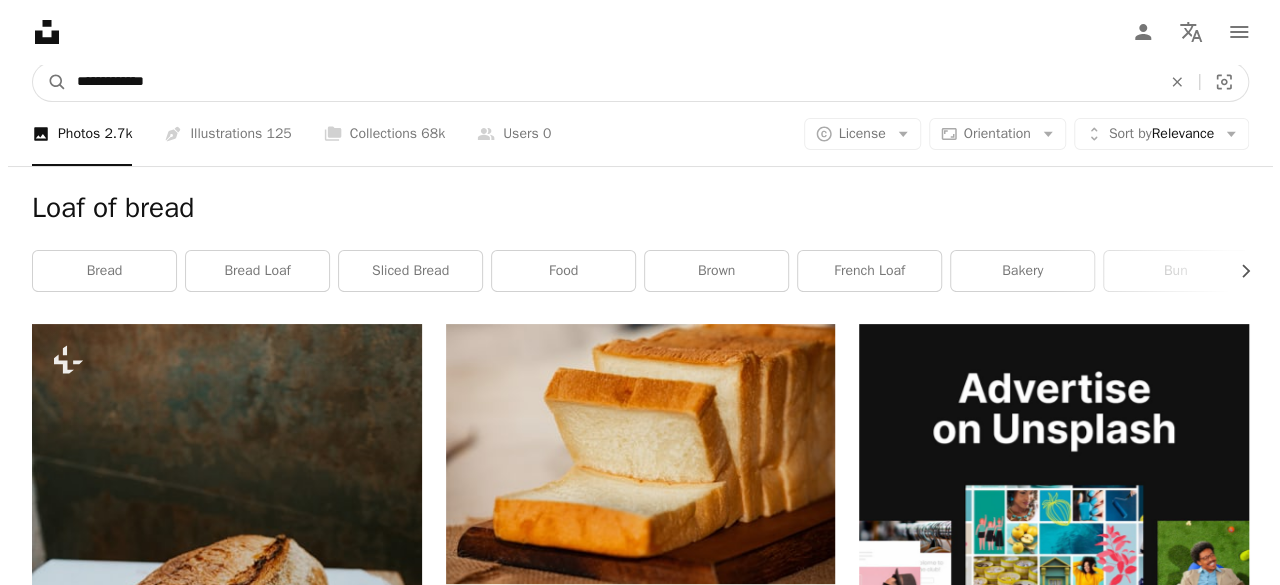 scroll, scrollTop: 0, scrollLeft: 0, axis: both 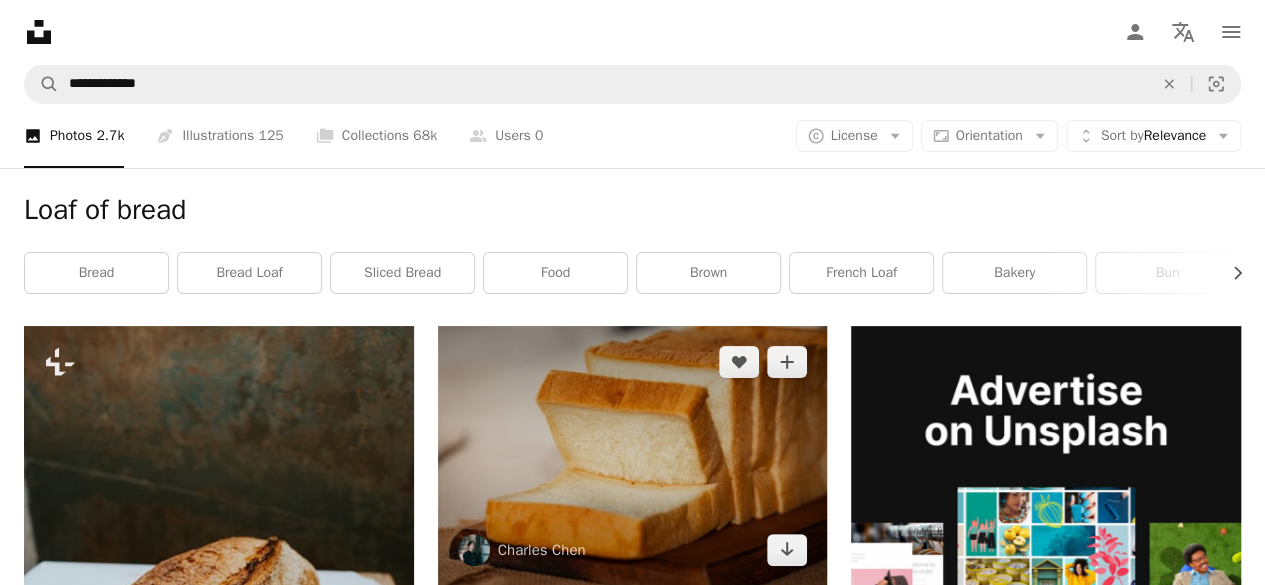 click at bounding box center [633, 456] 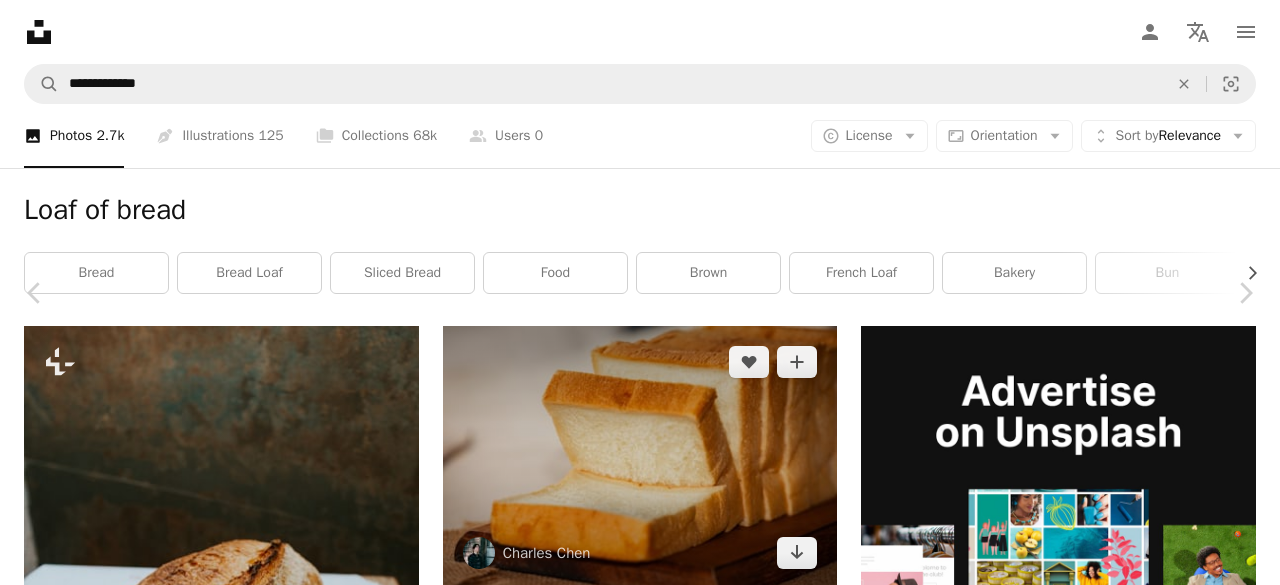 scroll, scrollTop: 379, scrollLeft: 0, axis: vertical 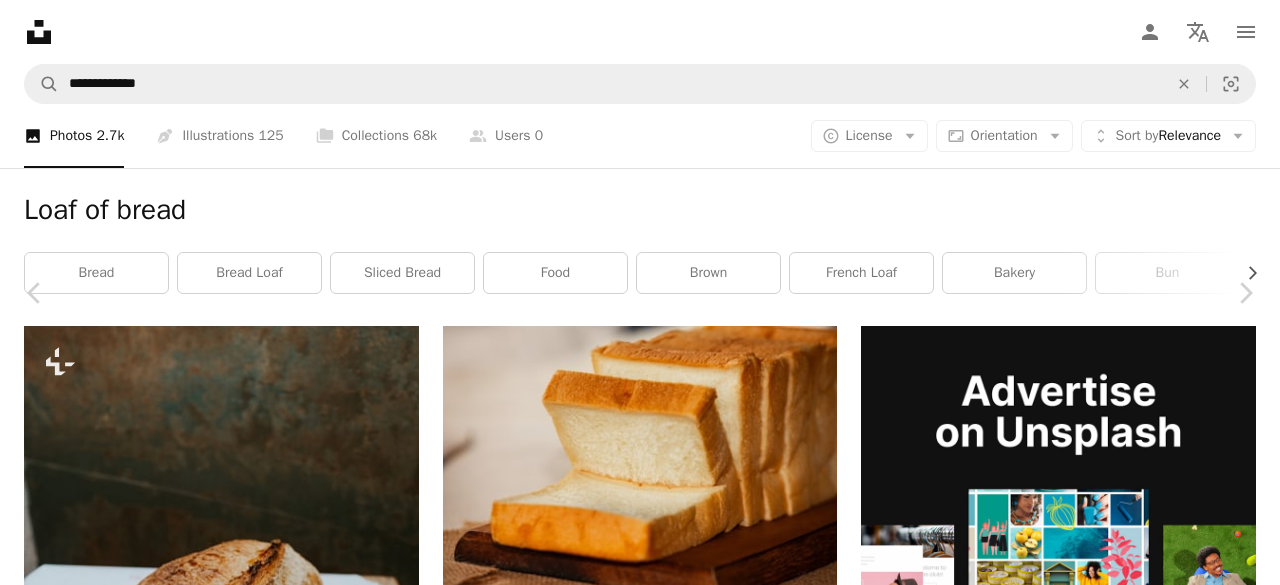 click on "Download free" at bounding box center [1081, 4314] 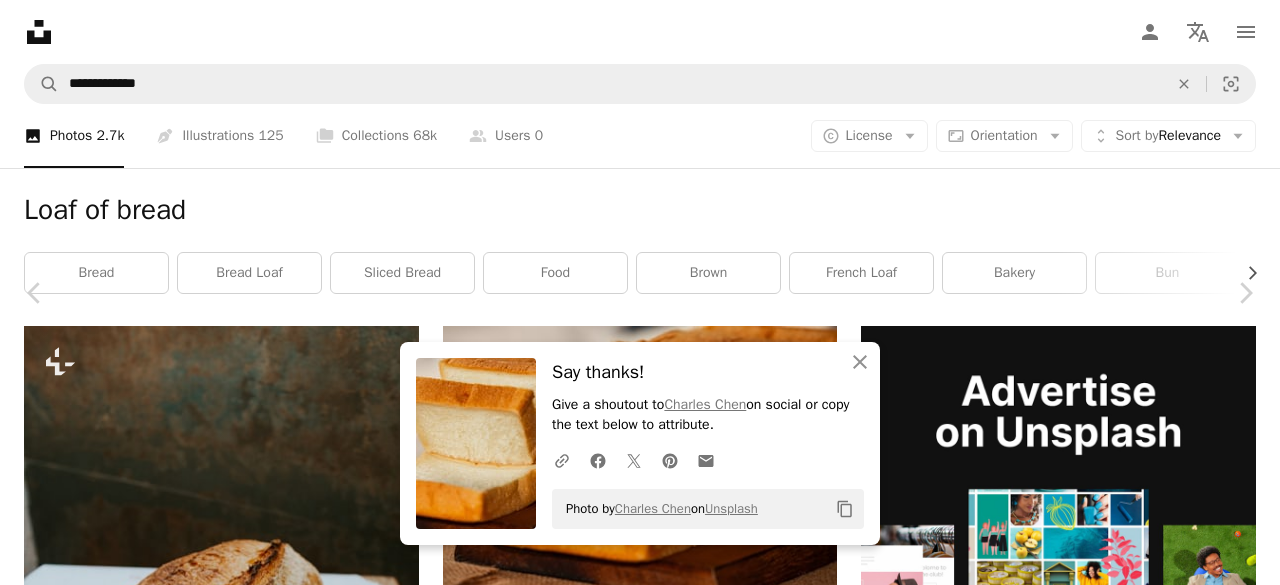 click on "Chevron down" 